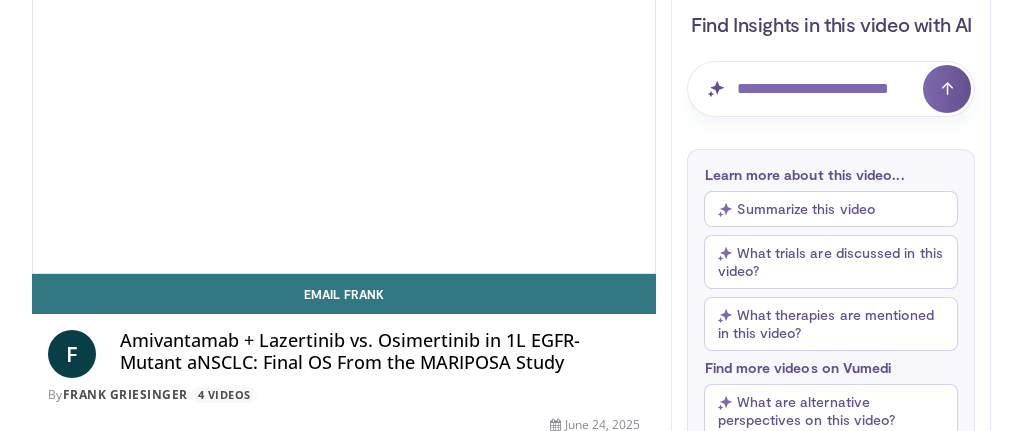 scroll, scrollTop: 650, scrollLeft: 0, axis: vertical 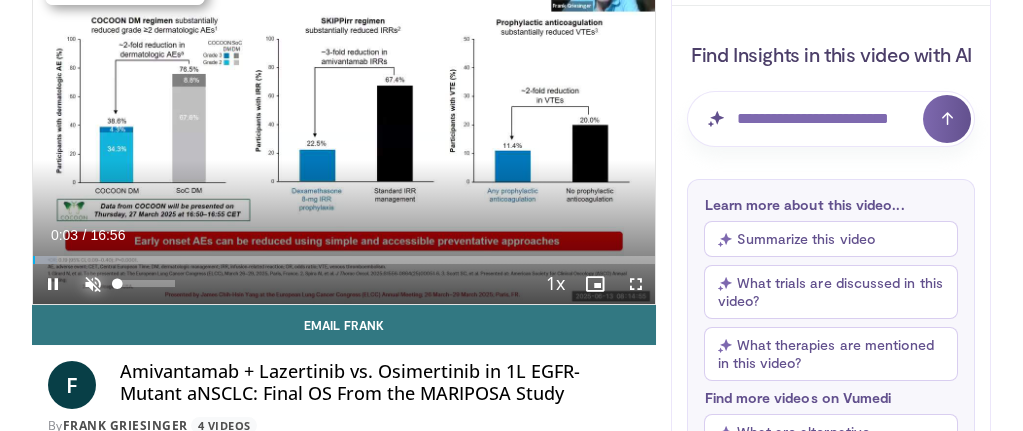 click at bounding box center (93, 284) 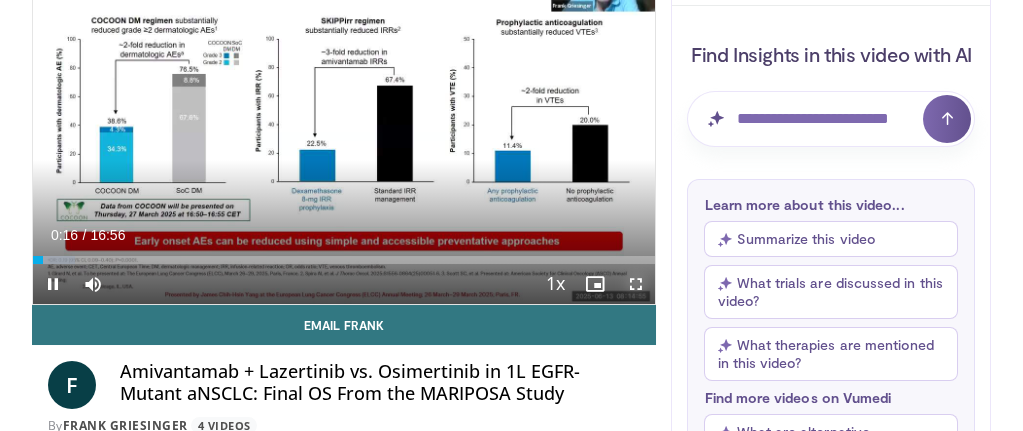 click at bounding box center [635, 284] 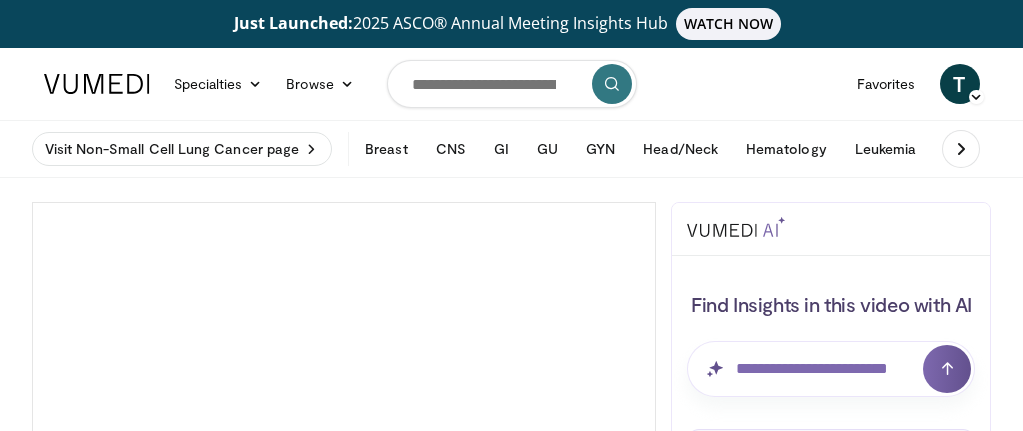 scroll, scrollTop: 0, scrollLeft: 0, axis: both 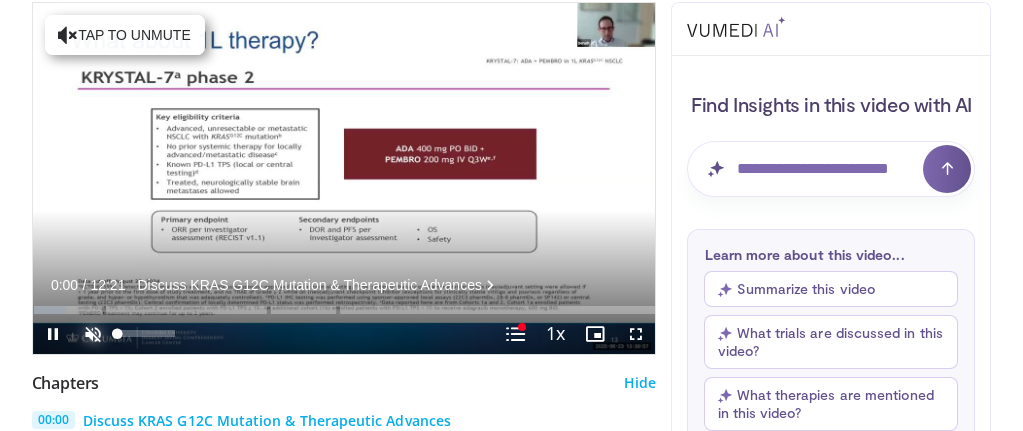 click at bounding box center [93, 334] 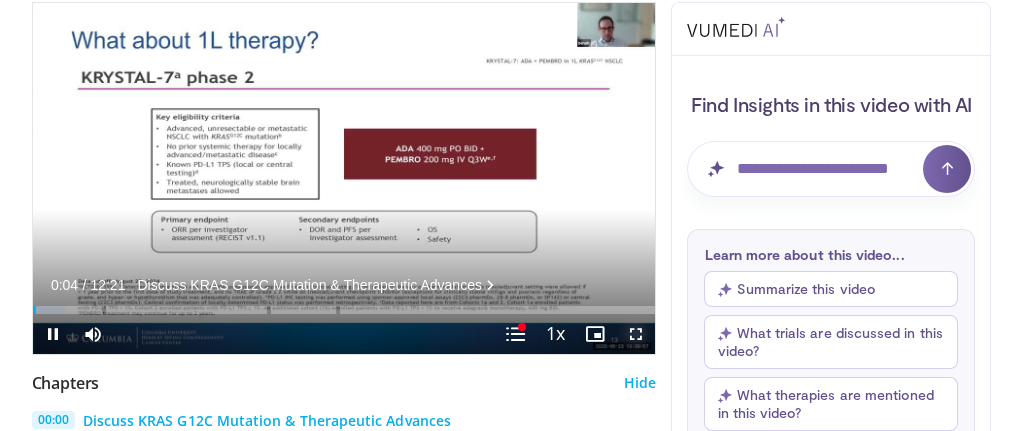 click at bounding box center [635, 334] 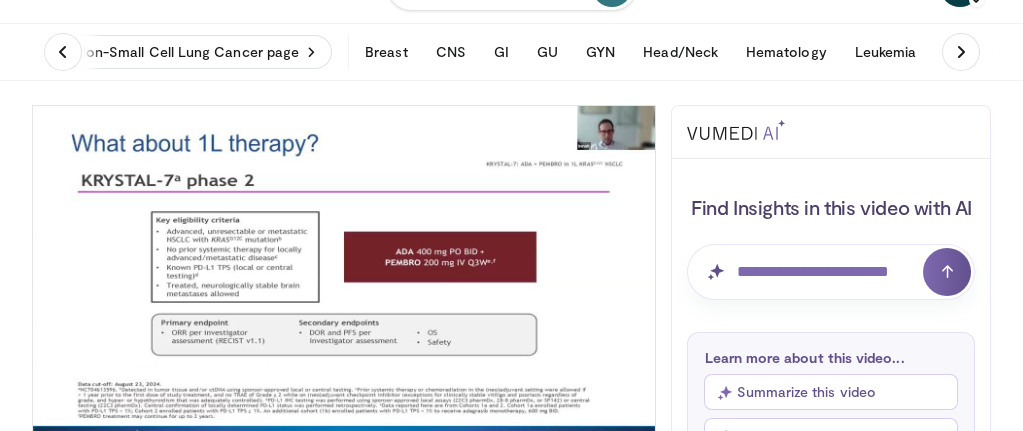 scroll, scrollTop: 100, scrollLeft: 0, axis: vertical 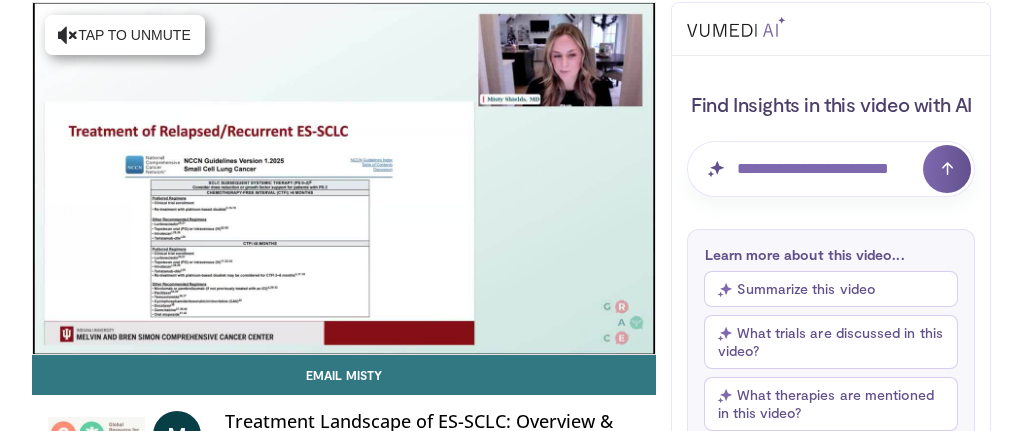 click on "**********" at bounding box center (344, 178) 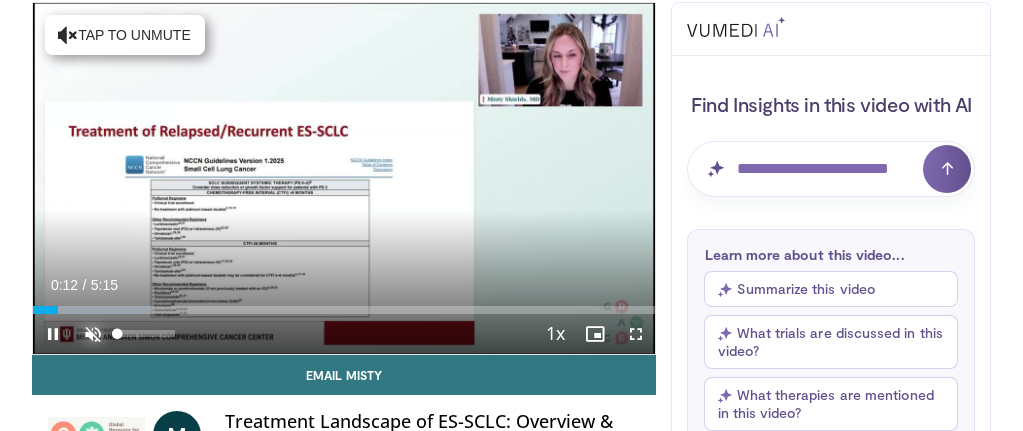 click at bounding box center (93, 334) 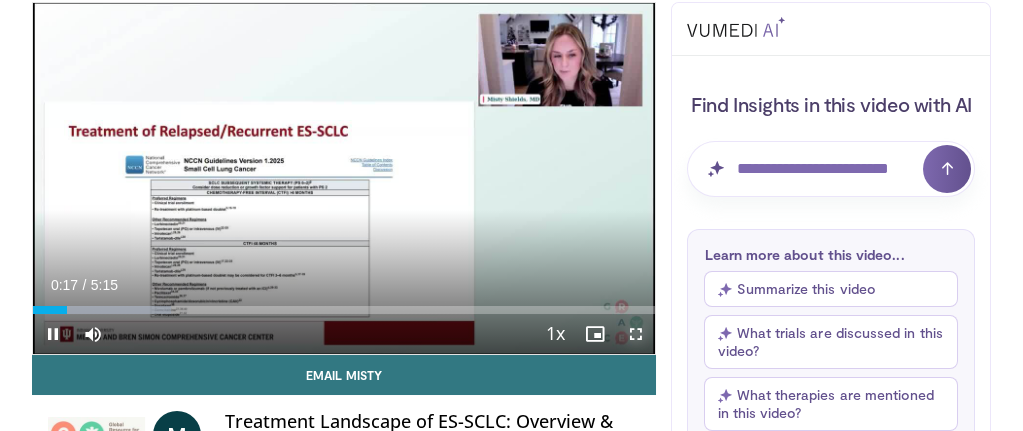 click at bounding box center [635, 334] 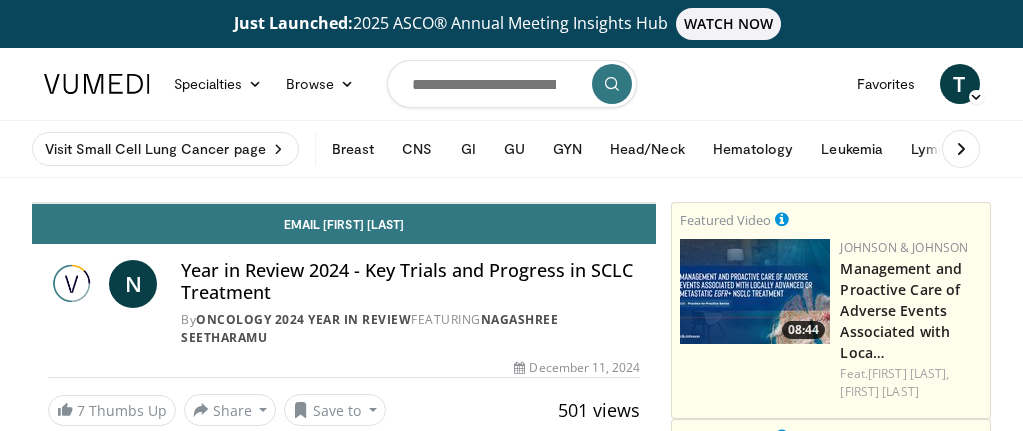 scroll, scrollTop: 0, scrollLeft: 0, axis: both 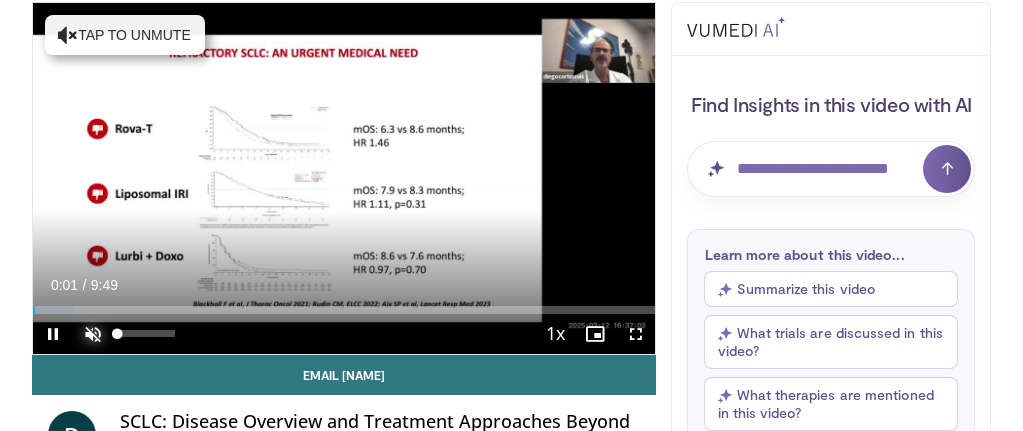 click at bounding box center [93, 334] 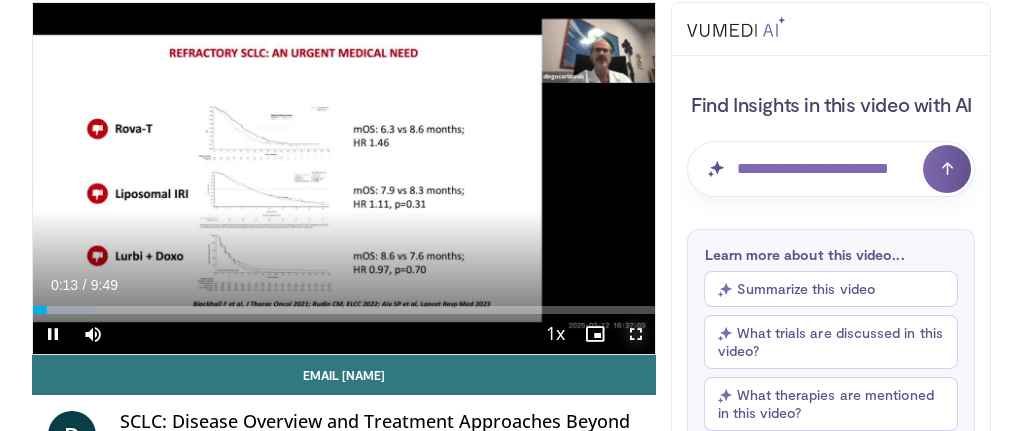 click at bounding box center (635, 334) 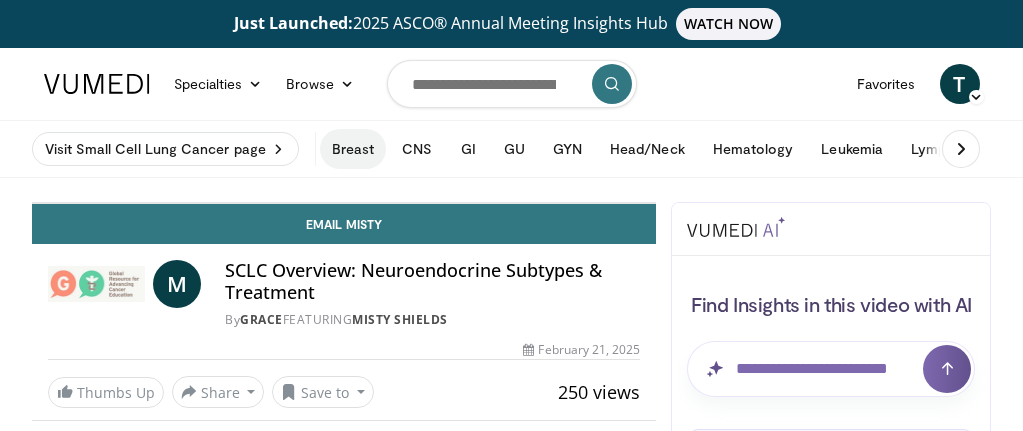 scroll, scrollTop: 0, scrollLeft: 0, axis: both 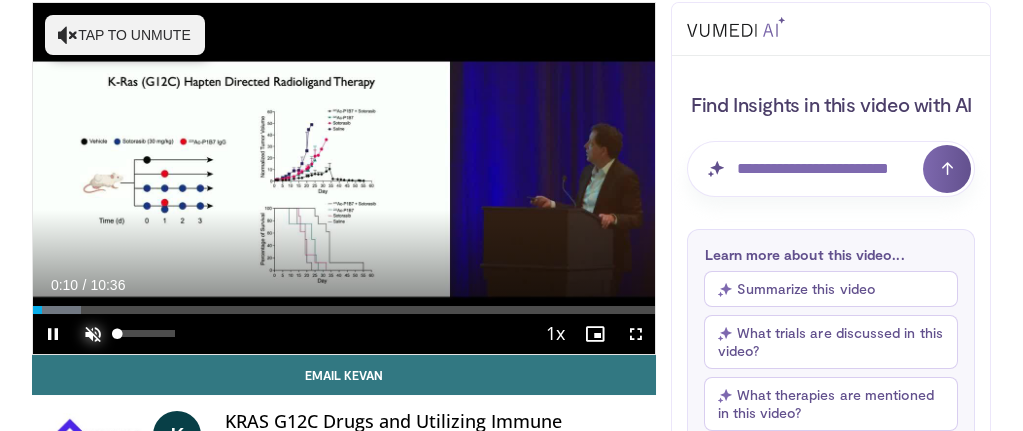 click at bounding box center (93, 334) 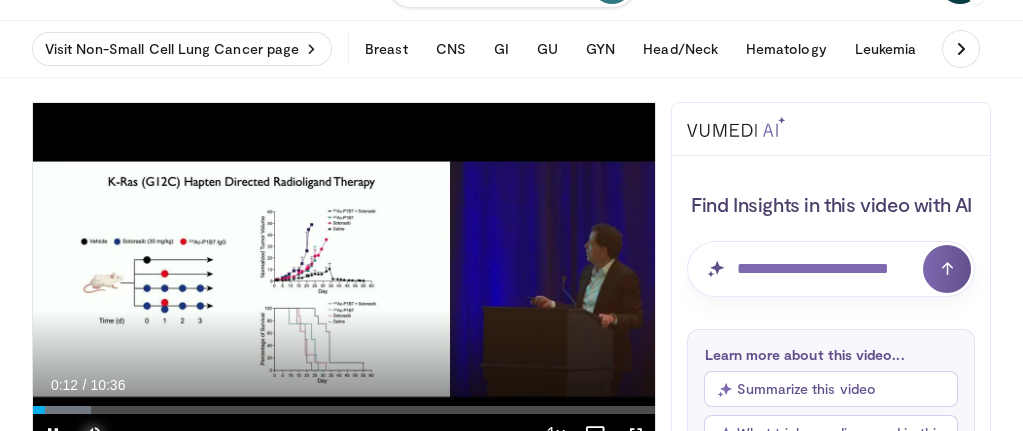 scroll, scrollTop: 200, scrollLeft: 0, axis: vertical 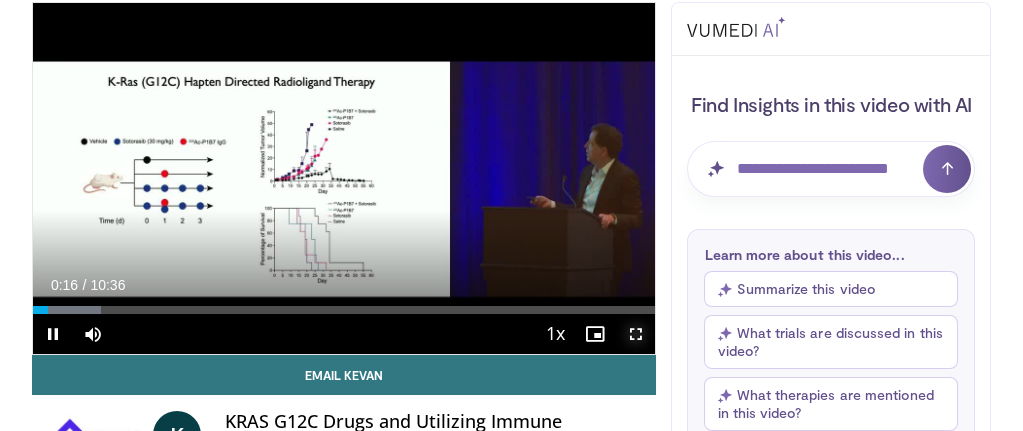 click at bounding box center [635, 334] 